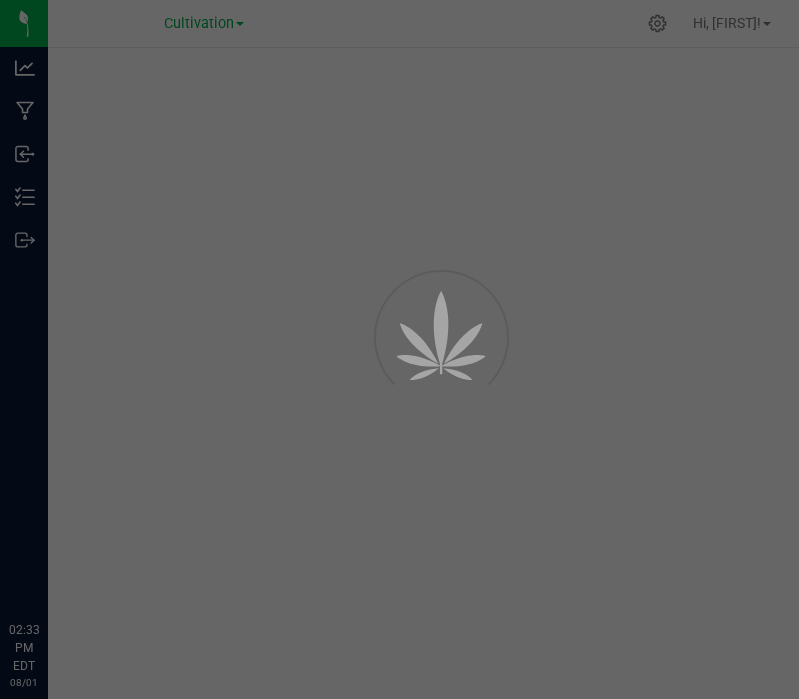 scroll, scrollTop: 0, scrollLeft: 0, axis: both 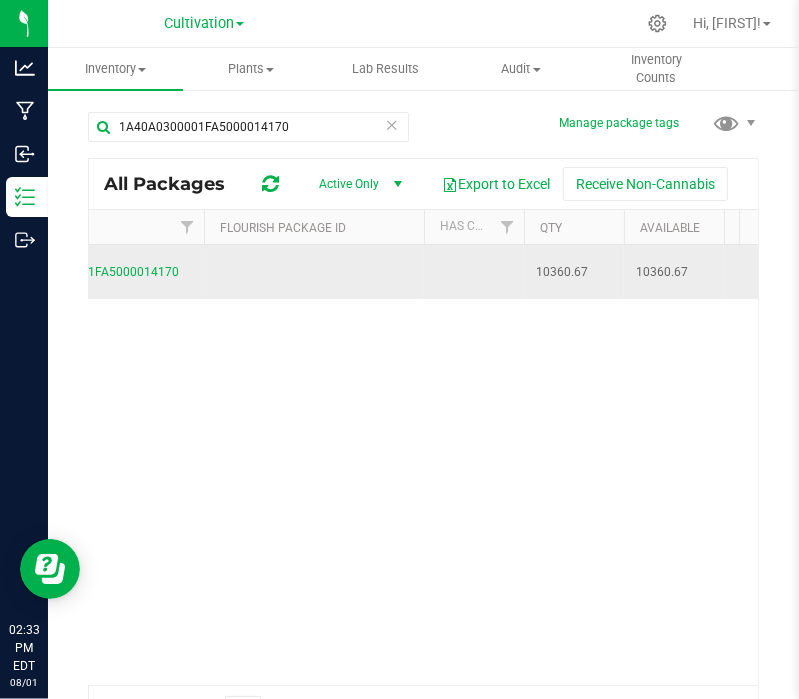 drag, startPoint x: 598, startPoint y: 274, endPoint x: 537, endPoint y: 284, distance: 61.81424 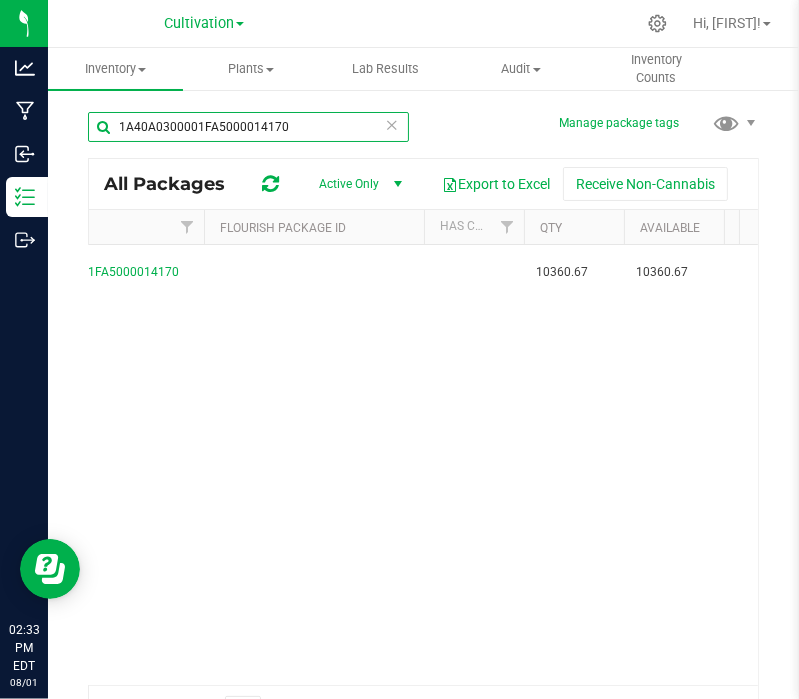 click on "1A40A0300001FA5000014170" at bounding box center [248, 127] 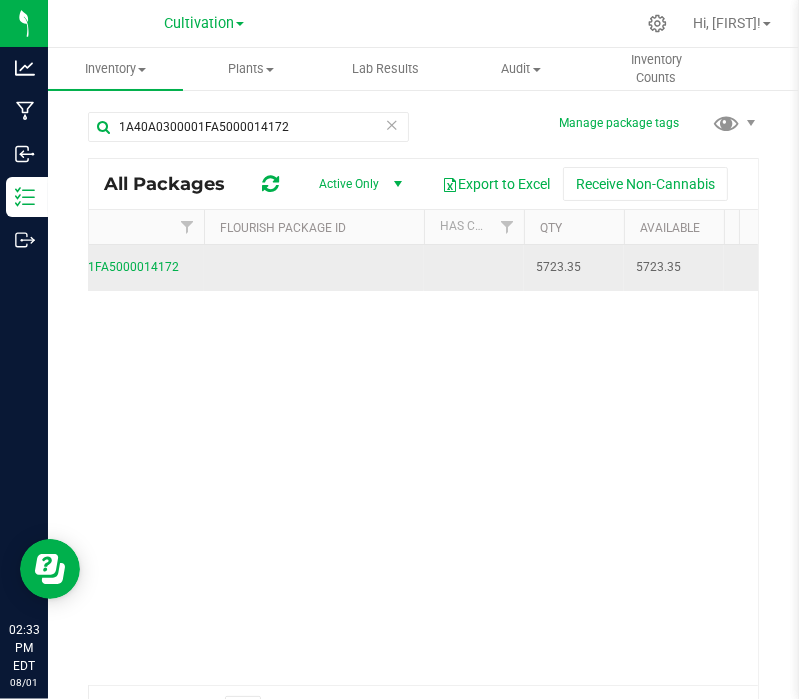 drag, startPoint x: 603, startPoint y: 277, endPoint x: 528, endPoint y: 274, distance: 75.059975 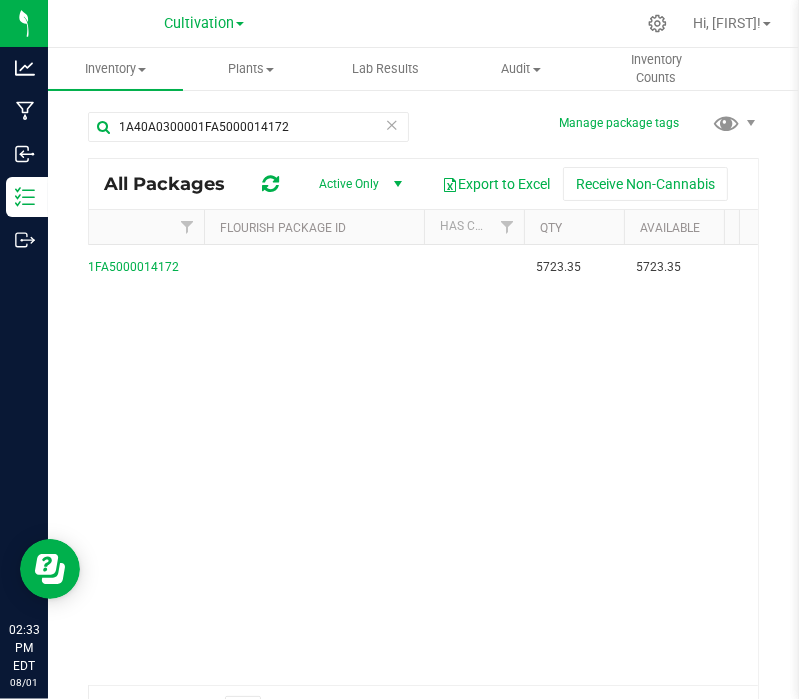 click on "Action Action Global inventory Package audit log Print package label Print product labels See history
GBOF #3 - Bulk
W-JUL25GBOF3-001
1A40A0300001FA5000014172
5723.35
5723.35
Gram
Created
F3-P1-GBOF-HP-A1 $0.00000 $0.00000
115 TRIM/CURE RM
TestPassed
1.1.1.138.0
$0.00 $0.00 $0.00 Jul 6, 2025 08:00:00 EDT
Now" at bounding box center (423, 465) 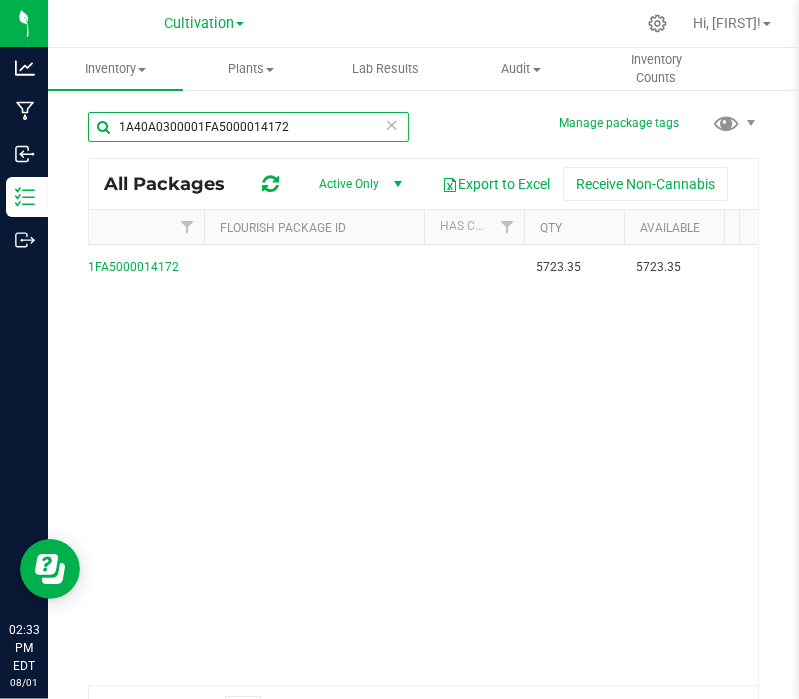 click on "1A40A0300001FA5000014172" at bounding box center [248, 127] 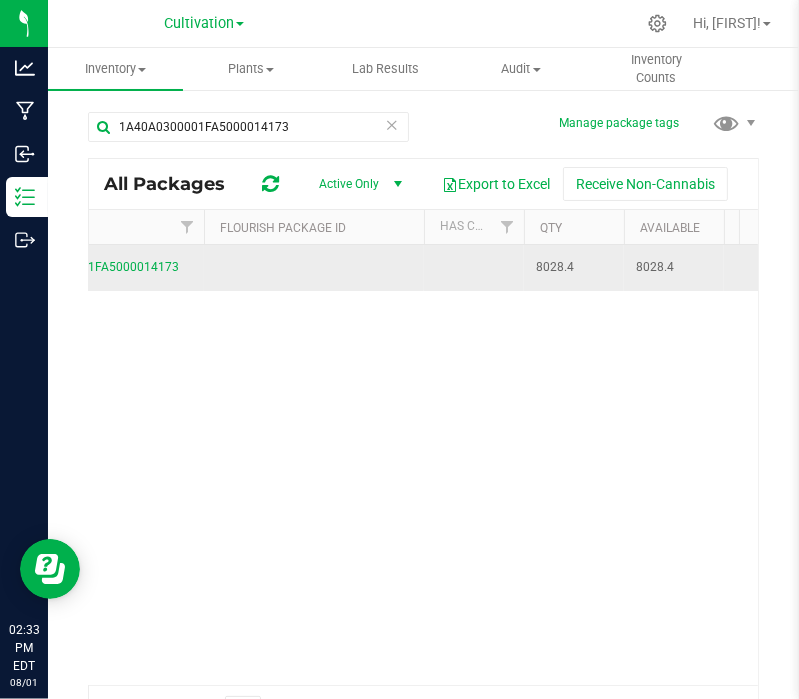 drag, startPoint x: 583, startPoint y: 264, endPoint x: 511, endPoint y: 273, distance: 72.56032 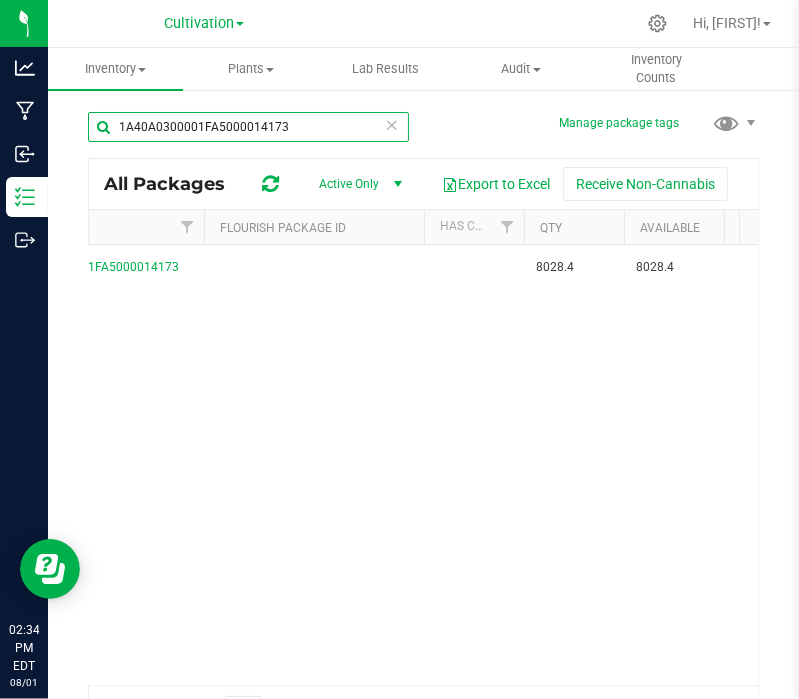 click on "1A40A0300001FA5000014173" at bounding box center (248, 127) 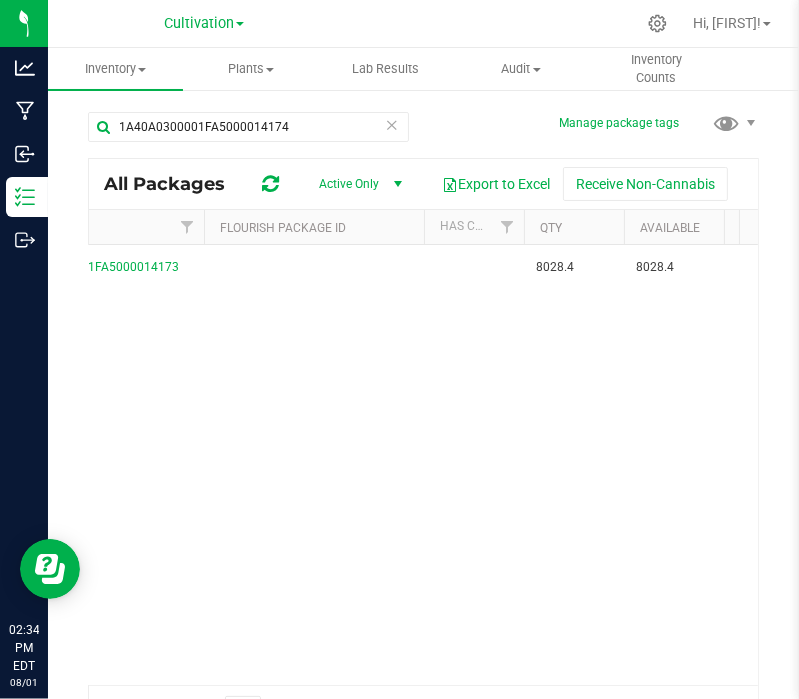 click on "Action Action Global inventory Package audit log Print package label Print product labels See history
GBOF #4 - Bulk
W-JUL25GBOF4-001
1A40A0300001FA5000014173
8028.4
8028.4
Gram
Created
F3-P1-GBOF-HP-A1 $0.00000 $0.00000
117 EXTRACTION LAB
TestingInProgress
1.1.1.139.0
$0.00 $0.00 $0.00 Jul 6, 2025 08:00:00 EDT
Now" at bounding box center [423, 465] 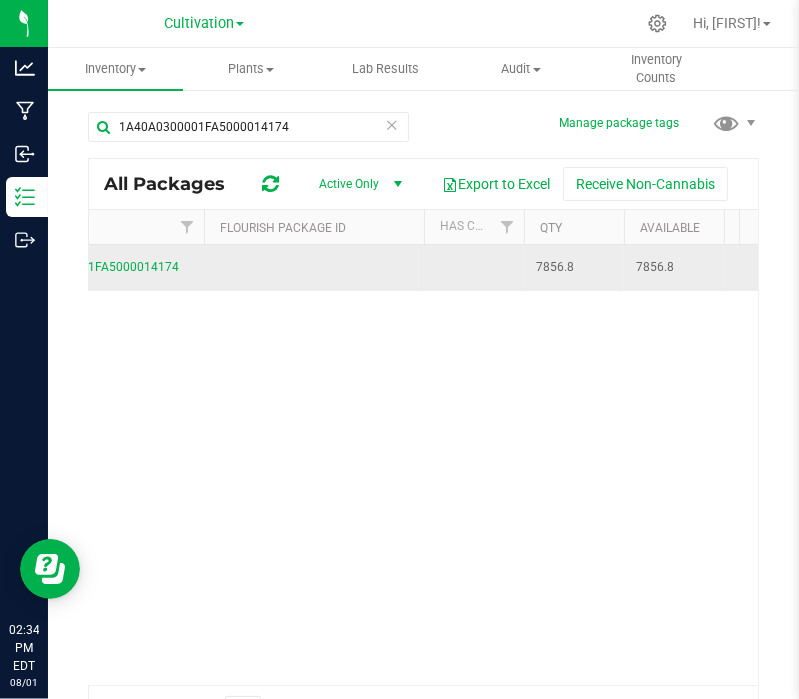 drag, startPoint x: 605, startPoint y: 282, endPoint x: 482, endPoint y: 260, distance: 124.95199 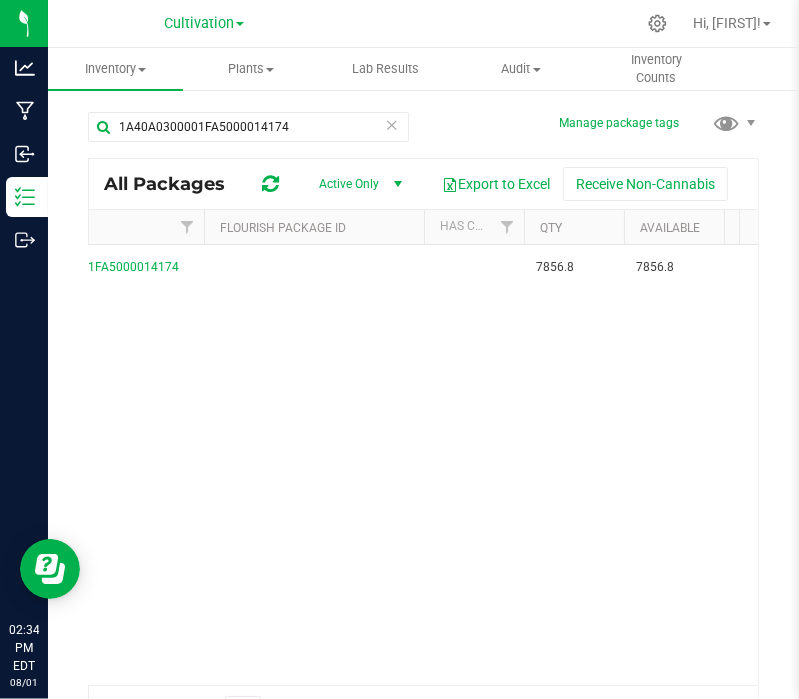 drag, startPoint x: 615, startPoint y: 398, endPoint x: 556, endPoint y: 360, distance: 70.178345 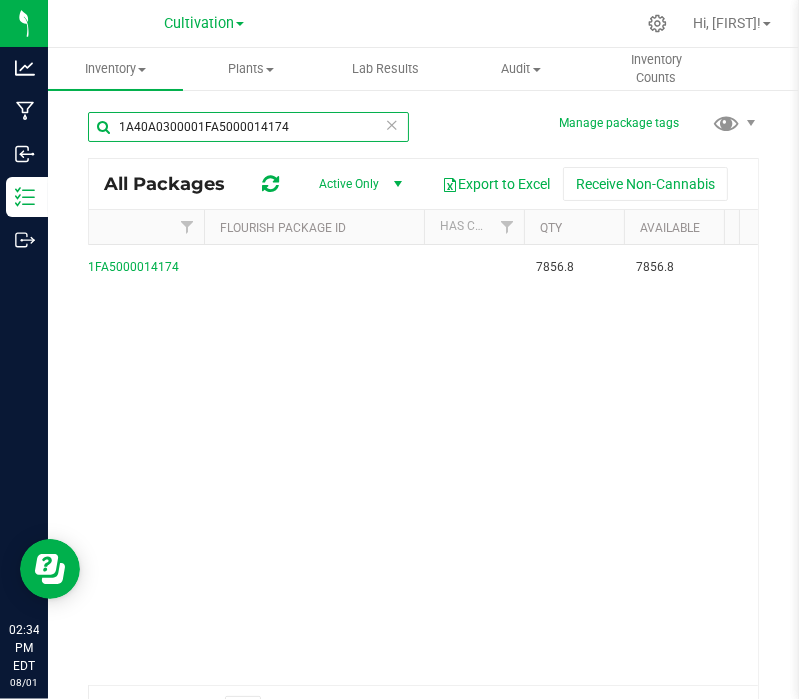 click on "1A40A0300001FA5000014174" at bounding box center [248, 127] 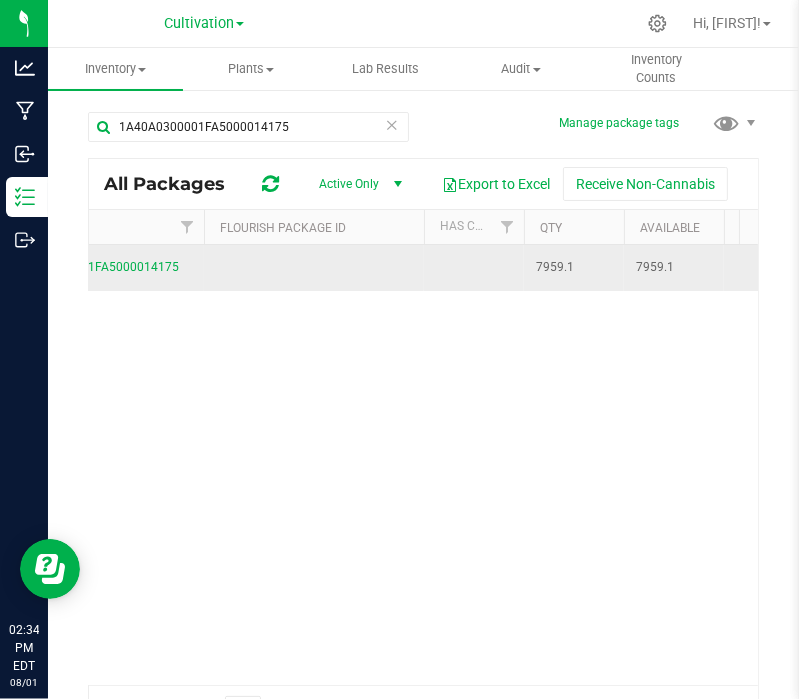 drag, startPoint x: 606, startPoint y: 265, endPoint x: 510, endPoint y: 277, distance: 96.74709 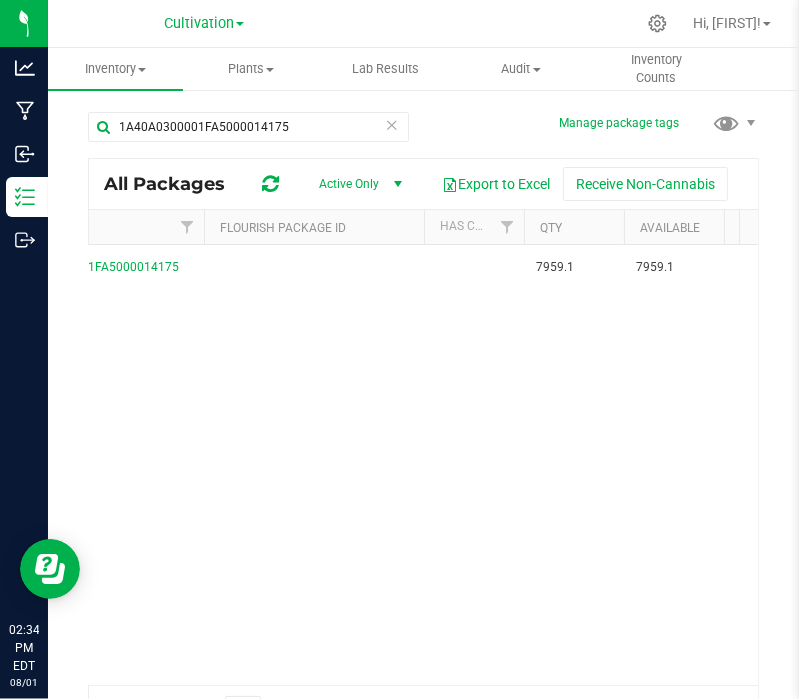 click on "Action Action Global inventory Package audit log Print package label Print product labels See history
GBOF #6 - Bulk
W-JUL25GBOF6-001
1A40A0300001FA5000014175
7959.1
7959.1
Gram
Created
F3-P1-GBOF-HP-A1 $0.00000 $0.00000
117 EXTRACTION LAB
TestingInProgress
1.1.1.141.0
$0.00 $0.00 $0.00 Jul 6, 2025 08:00:00 EDT
Now" at bounding box center [423, 465] 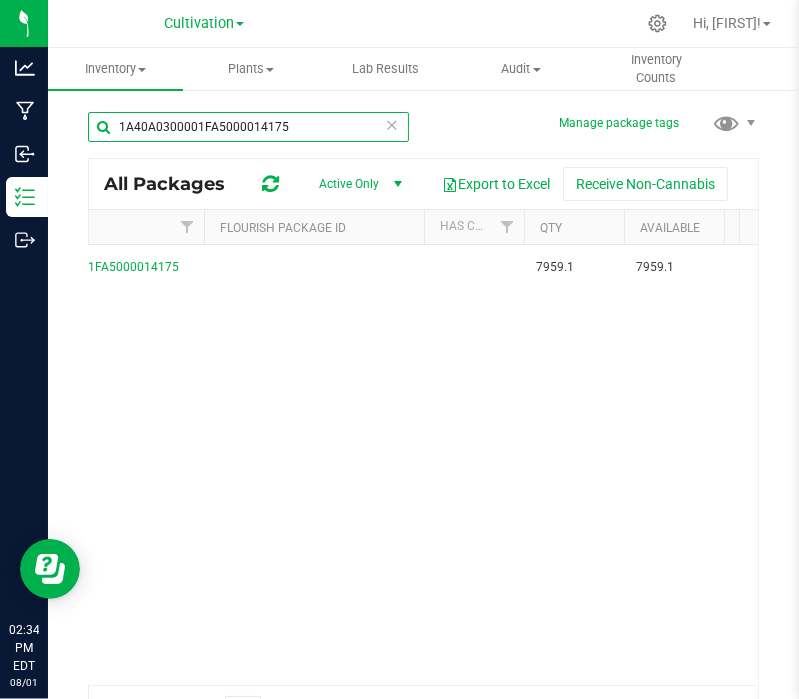 click on "1A40A0300001FA5000014175" at bounding box center (248, 127) 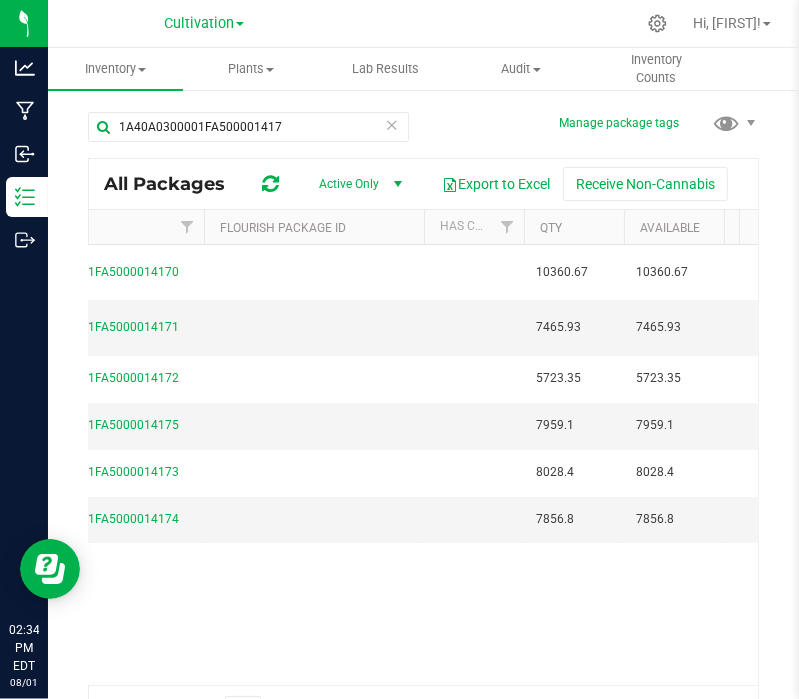 click on "Action Action Global inventory Package audit log Print package label Print product labels See history
GBOF #1 - Bulk
W-JUL25GBOF1-001
1A40A0300001FA5000014170
10360.67
10360.67
Gram
Created
F3-P1-GBOF-HP-A1 $0.00000 $0.00000
118 CURE/STORAGE RM
TestPassed
1.1.1.136.0
$0.00 $0.00 $0.00 Jul 6, 2025 08:00:00 EDT
Now" at bounding box center (423, 465) 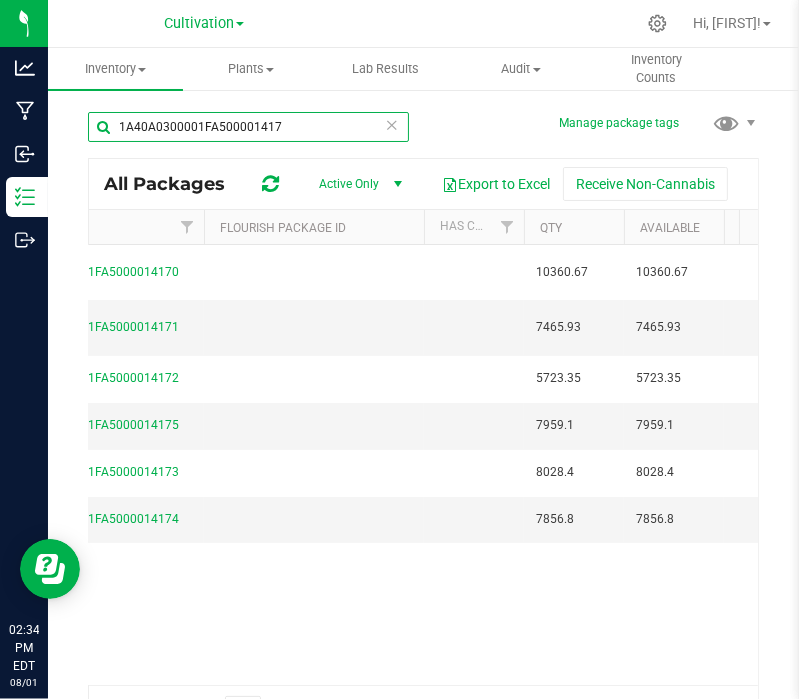 click on "1A40A0300001FA500001417" at bounding box center [248, 127] 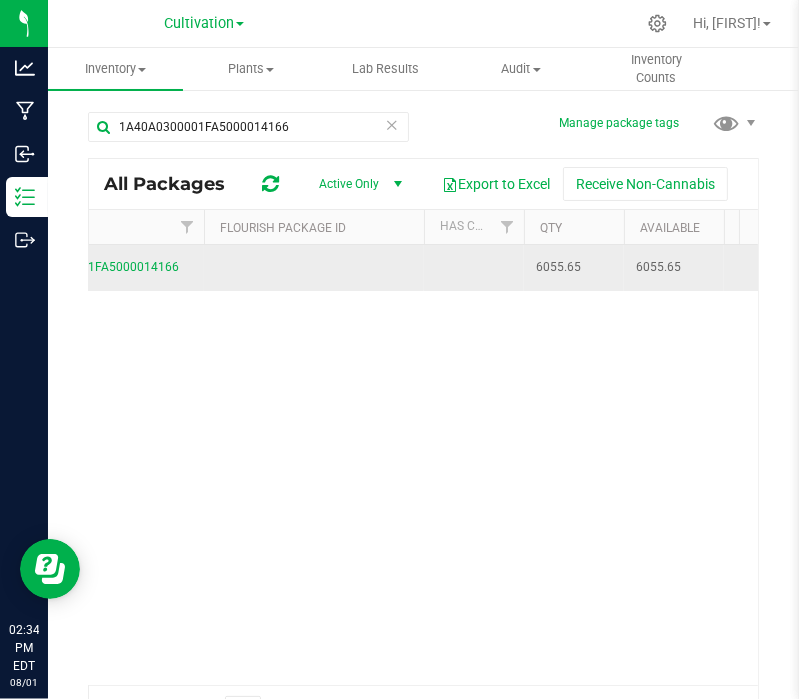 drag, startPoint x: 597, startPoint y: 273, endPoint x: 533, endPoint y: 275, distance: 64.03124 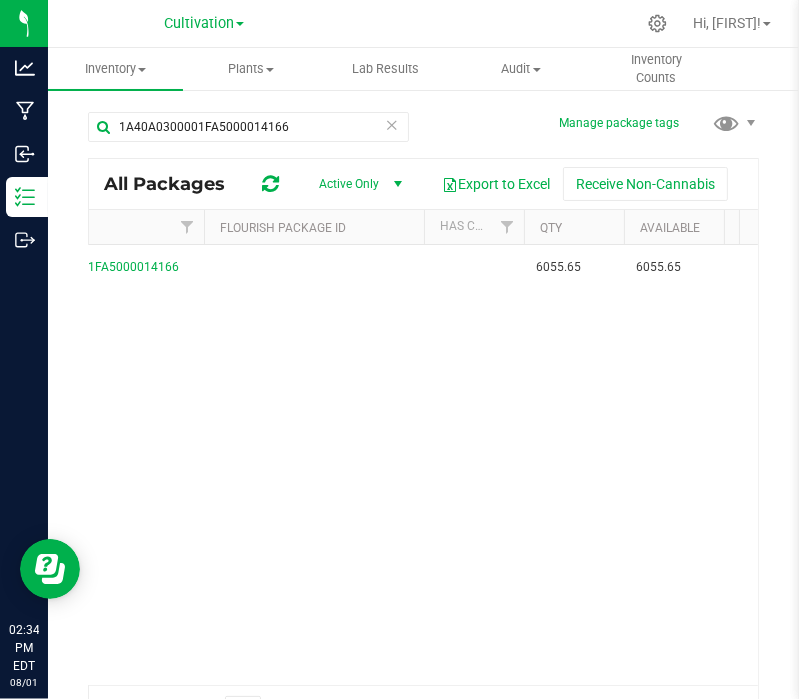 click on "Action Action Global inventory Package audit log Print package label Print product labels See history
GODF #3 - Bulk
W-JUL25GODF3-001
1A40A0300001FA5000014166
6055.65
6055.65
Gram
Created
F3-P1-GODF-HP-A1 $0.00000 $0.00000
117 EXTRACTION LAB
TestingInProgress
1.1.1.129.0
$0.00 $0.00 $0.00 Jul 2, 2025 08:00:00 EDT
Now" at bounding box center (423, 465) 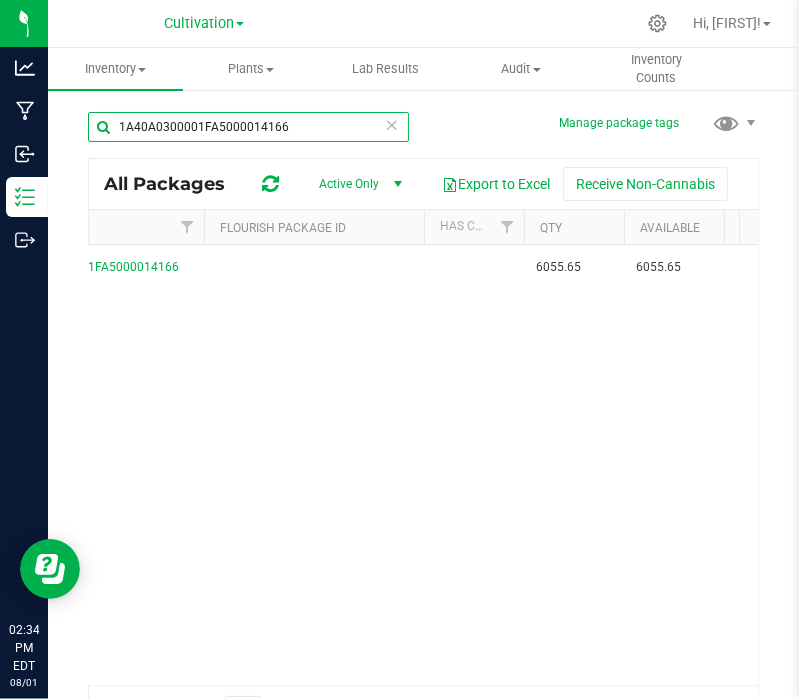 click on "1A40A0300001FA5000014166" at bounding box center [248, 127] 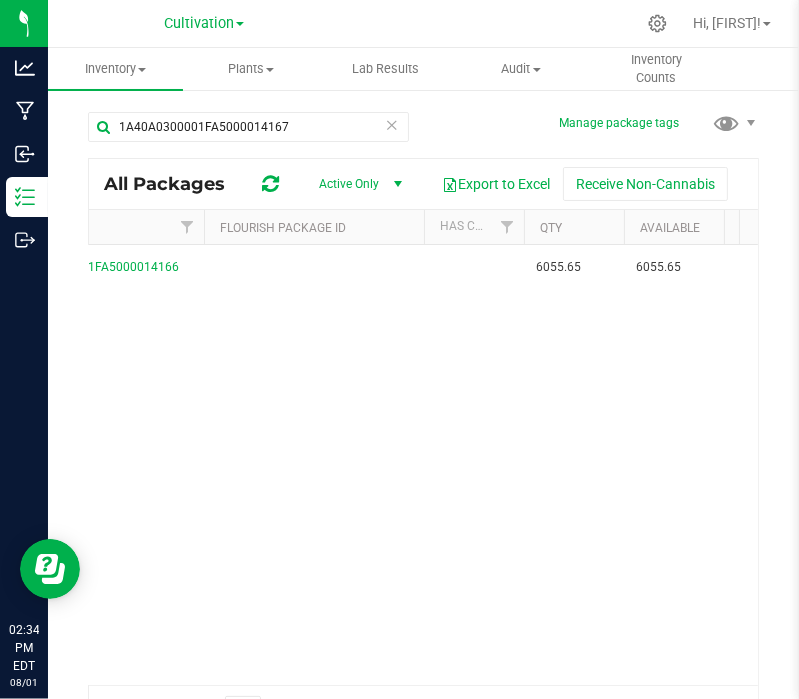 click on "Action Action Global inventory Package audit log Print package label Print product labels See history
GODF #3 - Bulk
W-JUL25GODF3-001
1A40A0300001FA5000014166
6055.65
6055.65
Gram
Created
F3-P1-GODF-HP-A1 $0.00000 $0.00000
117 EXTRACTION LAB
TestingInProgress
1.1.1.129.0
$0.00 $0.00 $0.00 Jul 2, 2025 08:00:00 EDT
Now" at bounding box center [423, 465] 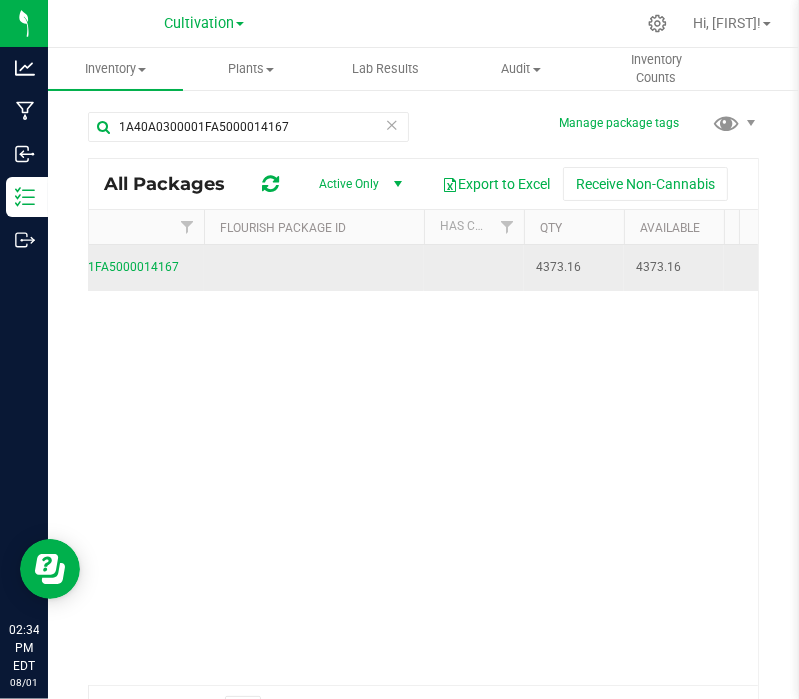drag, startPoint x: 591, startPoint y: 282, endPoint x: 539, endPoint y: 277, distance: 52.23983 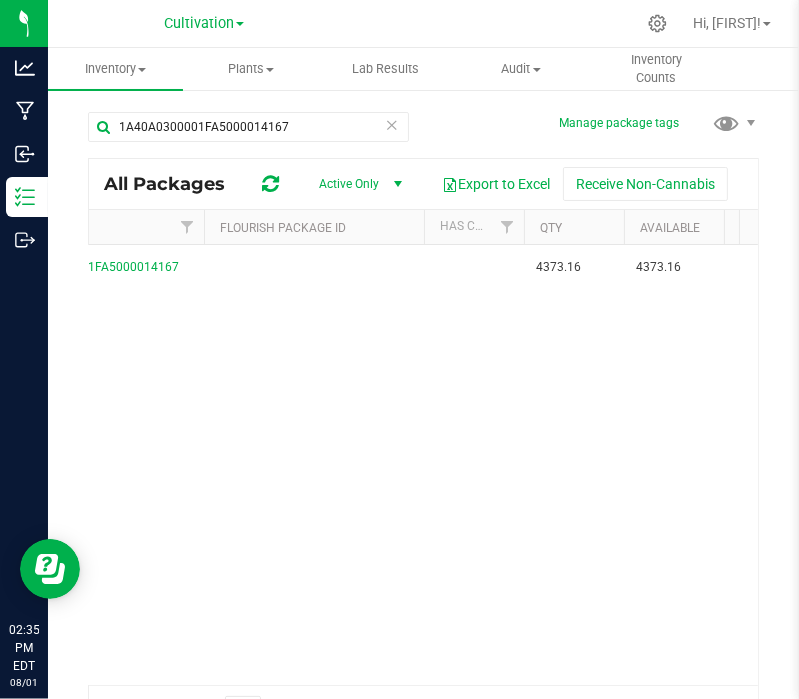 click on "Action Action Global inventory Package audit log Print package label Print product labels See history
GODF#4 - Bulk
W-JUL25GODF4-001
1A40A0300001FA5000014167
4373.16
4373.16
Gram
Created
F3-P1-GODF-HP-A1 $0.00000 $0.00000
117 EXTRACTION LAB
TestingInProgress
1.1.1.130.0
$0.00 $0.00 $0.00 Jul 2, 2025 08:00:00 EDT
Now" at bounding box center (423, 465) 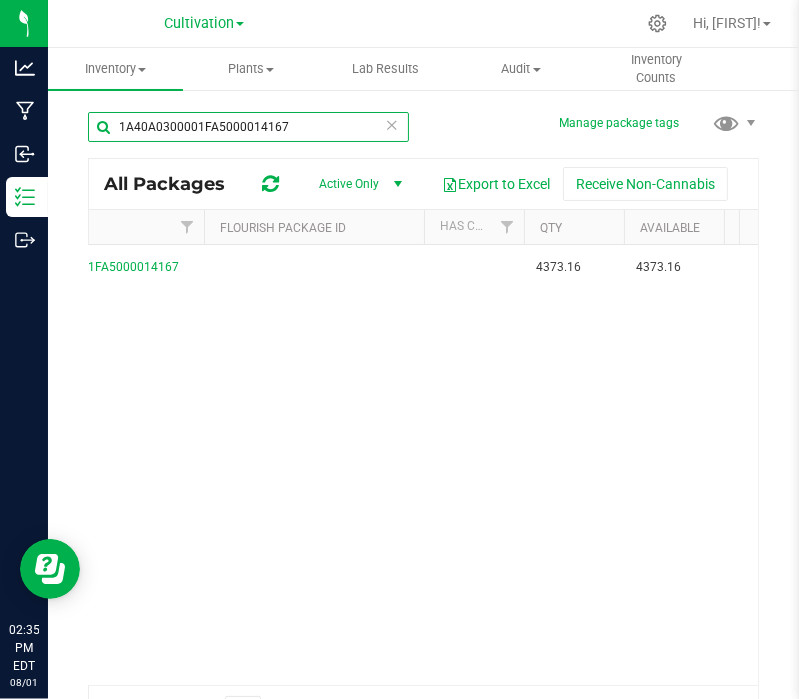 click on "1A40A0300001FA5000014167" at bounding box center [248, 127] 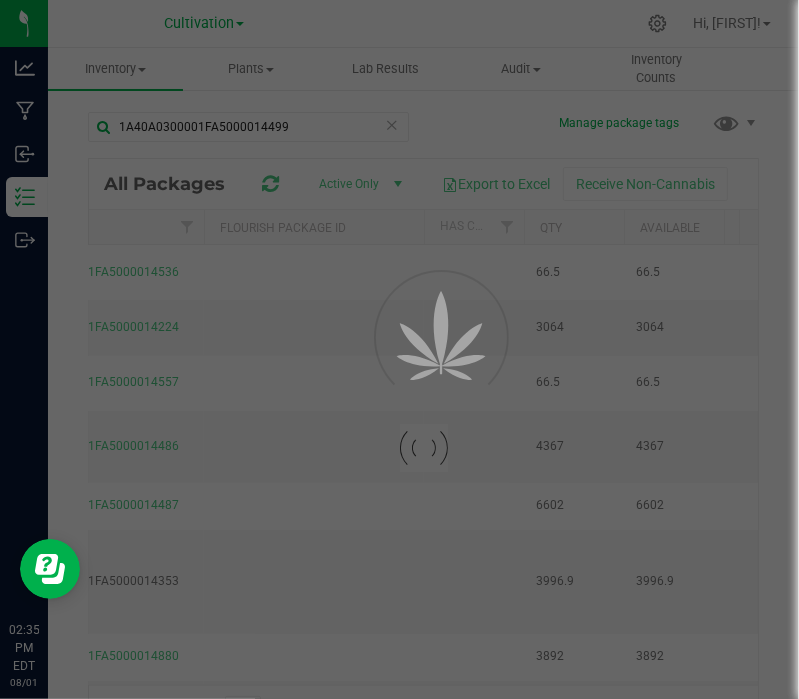 click at bounding box center [399, 349] 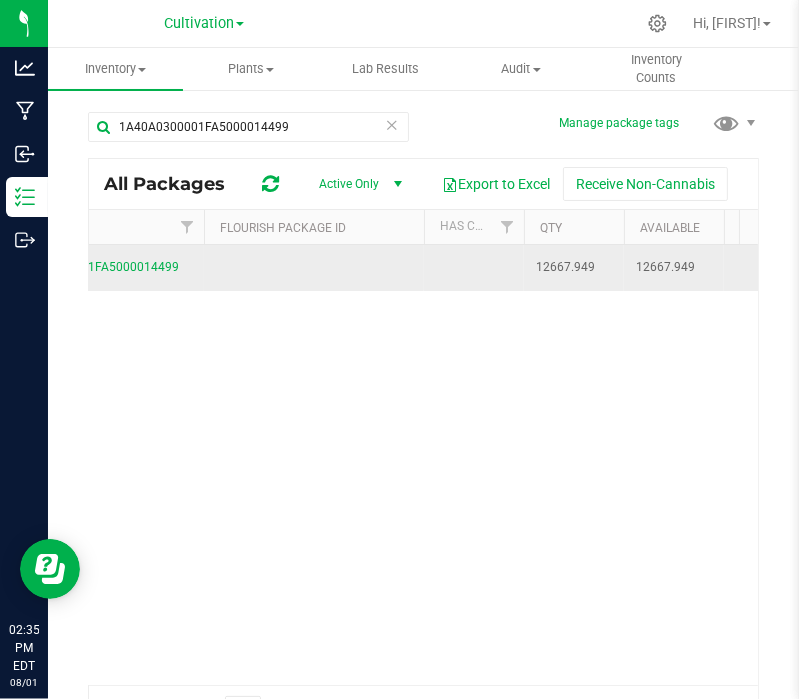 drag, startPoint x: 609, startPoint y: 274, endPoint x: 509, endPoint y: 282, distance: 100.31949 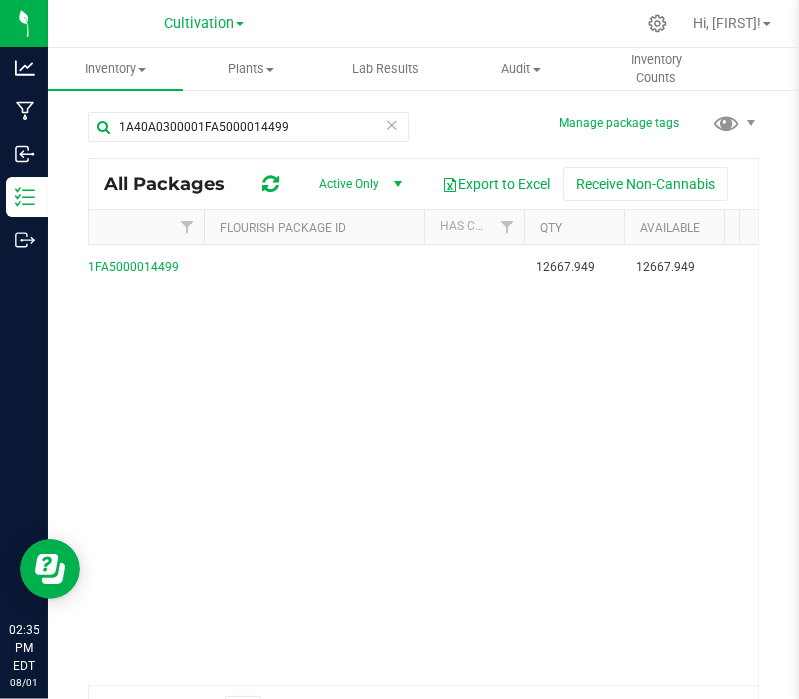 drag, startPoint x: 575, startPoint y: 279, endPoint x: 447, endPoint y: 436, distance: 202.56604 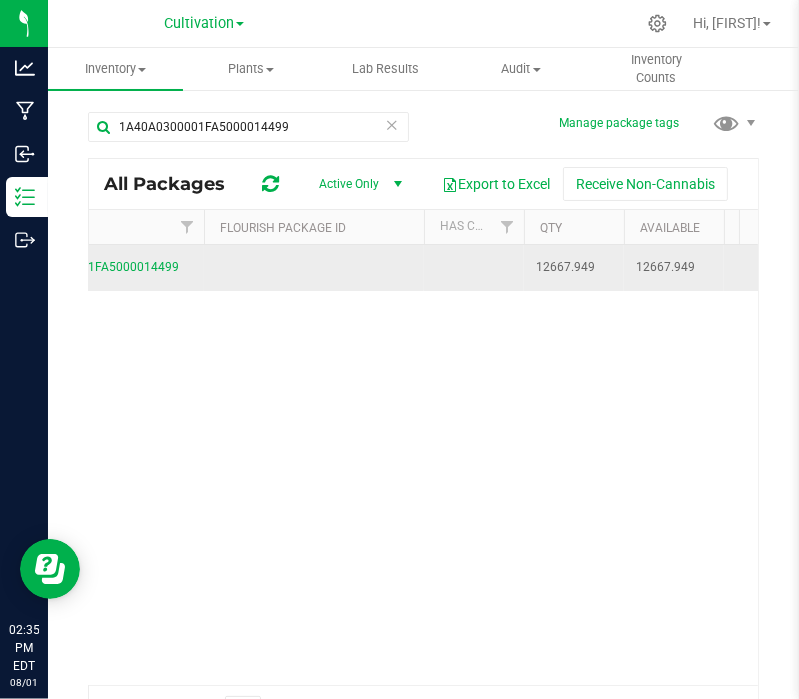 drag, startPoint x: 614, startPoint y: 274, endPoint x: 529, endPoint y: 277, distance: 85.052925 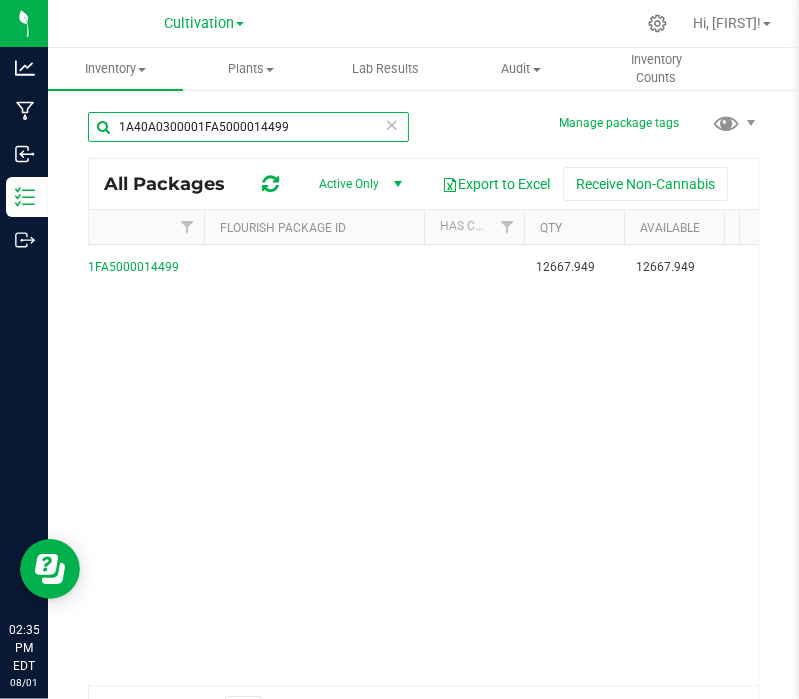 drag, startPoint x: 312, startPoint y: 133, endPoint x: 263, endPoint y: 142, distance: 49.819675 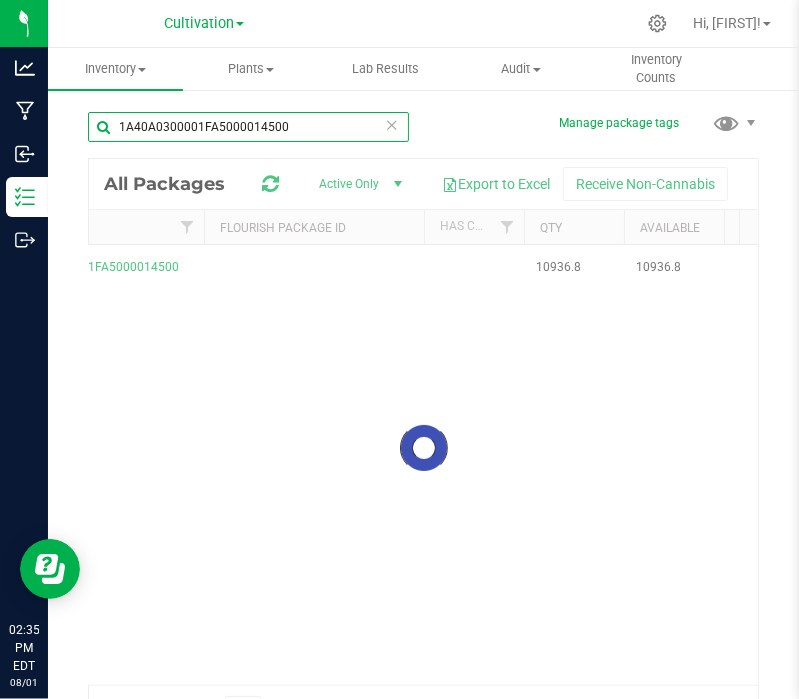 type on "1A40A0300001FA5000014500" 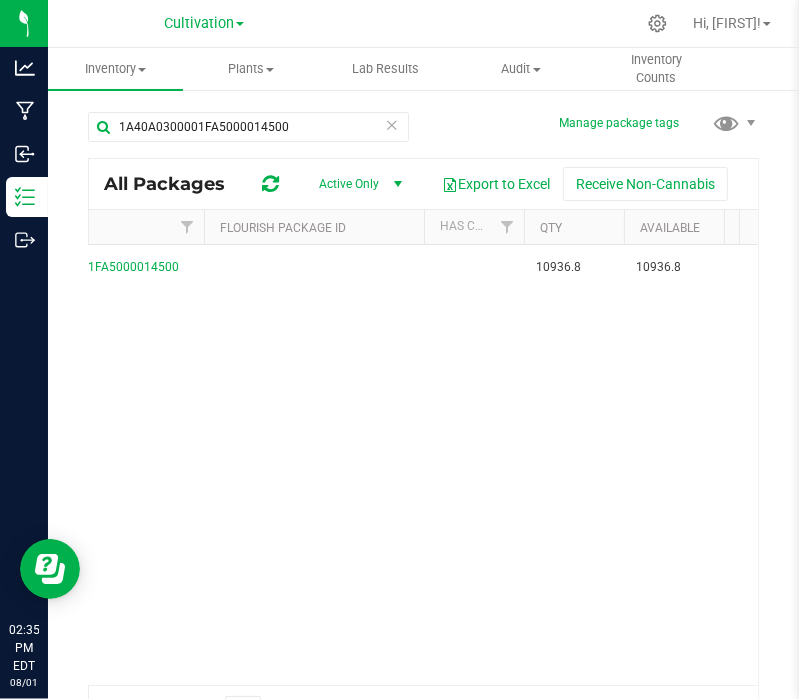 click on "GODF #6 - Bulk
F3-P1-GODF-HP-A1
1A40A0300001FA5000014500
10936.8
10936.8
Gram
Created
F3-P1-GODF-HP-A1 $0.00000 $0.00000
117 EXTRACTION LAB
TestingInProgress
1.1.1.132.0
$0.00 $0.00 $0.00 Jul 7, 2025 08:00:00 EDT
Now
Fail
Internal" at bounding box center [423, 465] 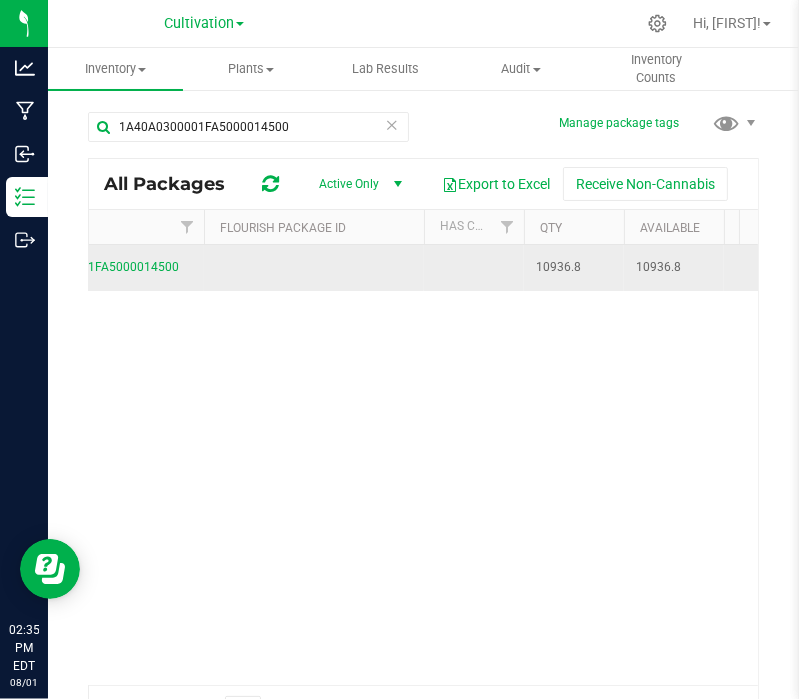 drag, startPoint x: 605, startPoint y: 268, endPoint x: 526, endPoint y: 272, distance: 79.101204 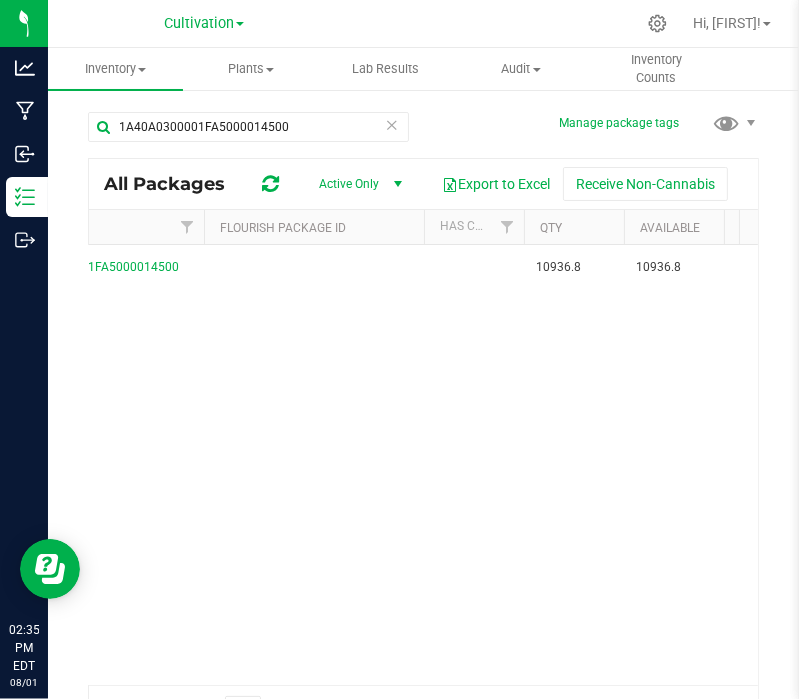 click on "Action Action Global inventory Package audit log Print package label Print product labels See history
GODF #6 - Bulk
F3-P1-GODF-HP-A1
1A40A0300001FA5000014500
10936.8
10936.8
Gram
Created
F3-P1-GODF-HP-A1 $0.00000 $0.00000
117 EXTRACTION LAB
TestingInProgress
1.1.1.132.0
$0.00 $0.00 $0.00 Jul 7, 2025 08:00:00 EDT
Now" at bounding box center (423, 465) 